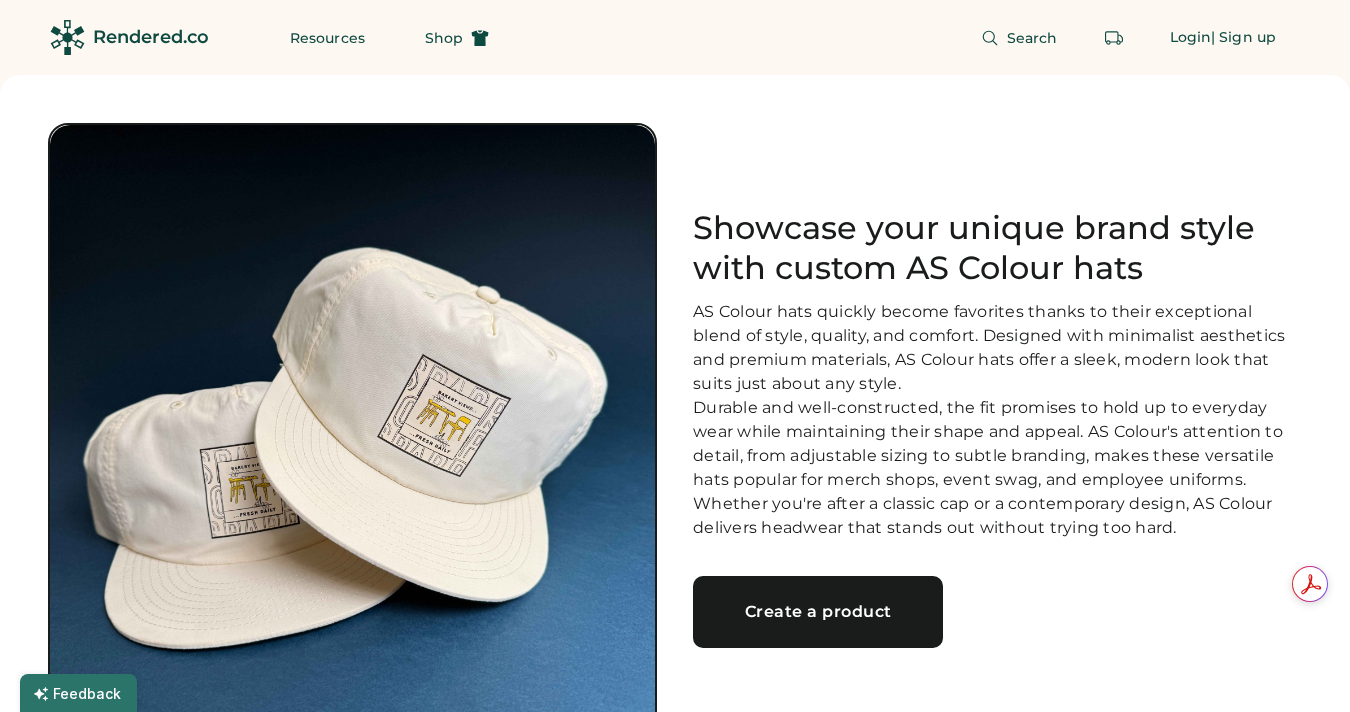 scroll, scrollTop: 0, scrollLeft: 0, axis: both 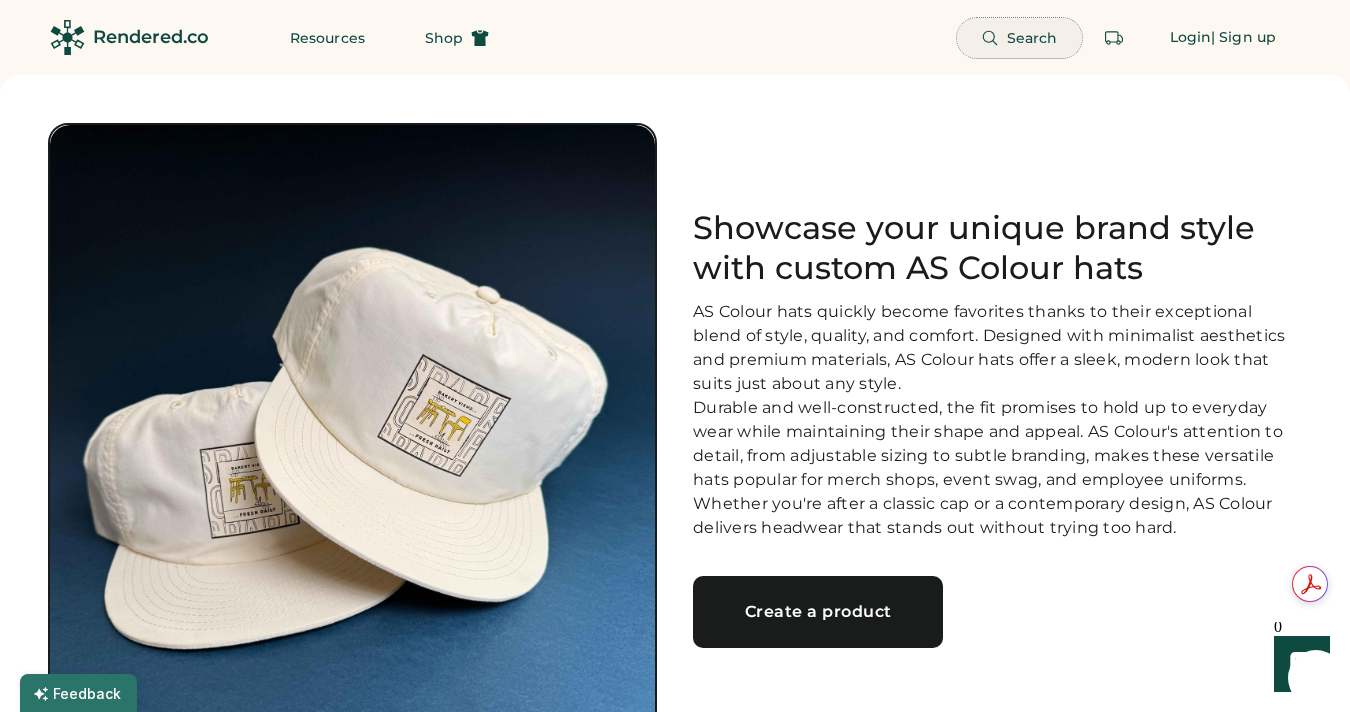click on "Search" at bounding box center (1019, 38) 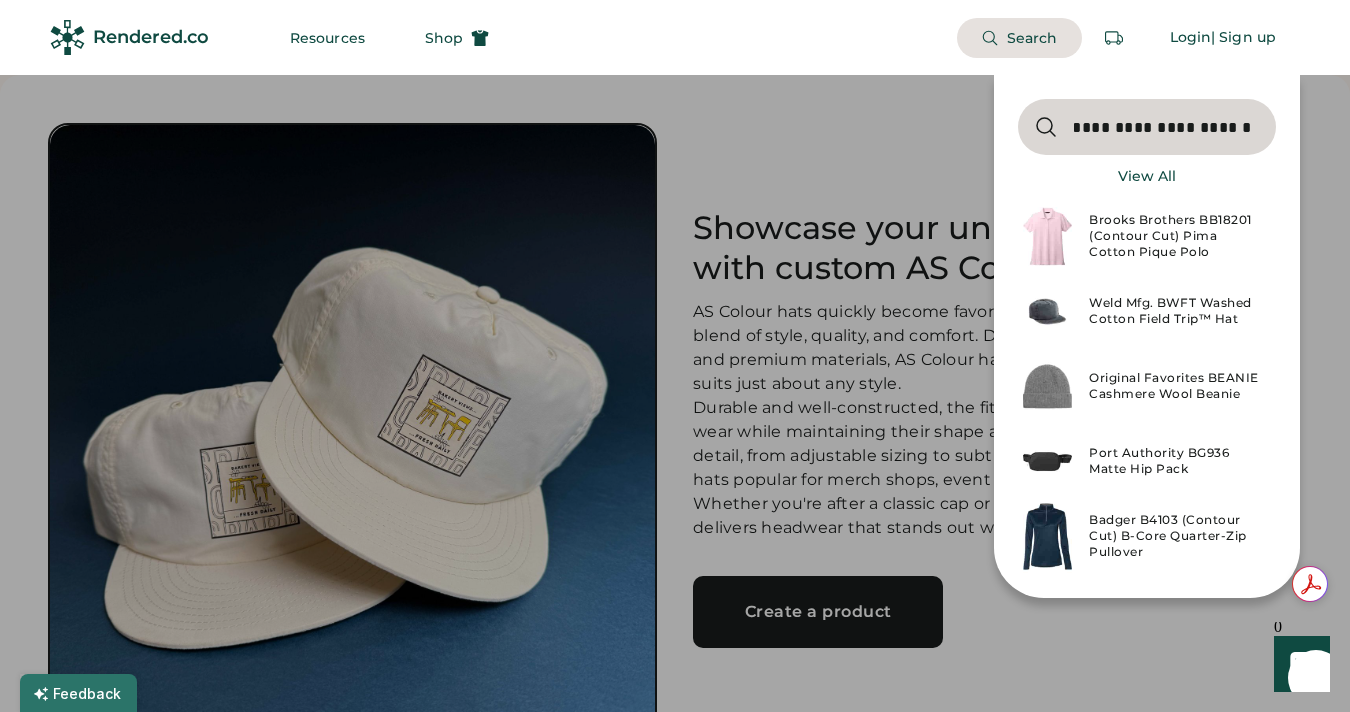 scroll, scrollTop: 0, scrollLeft: 0, axis: both 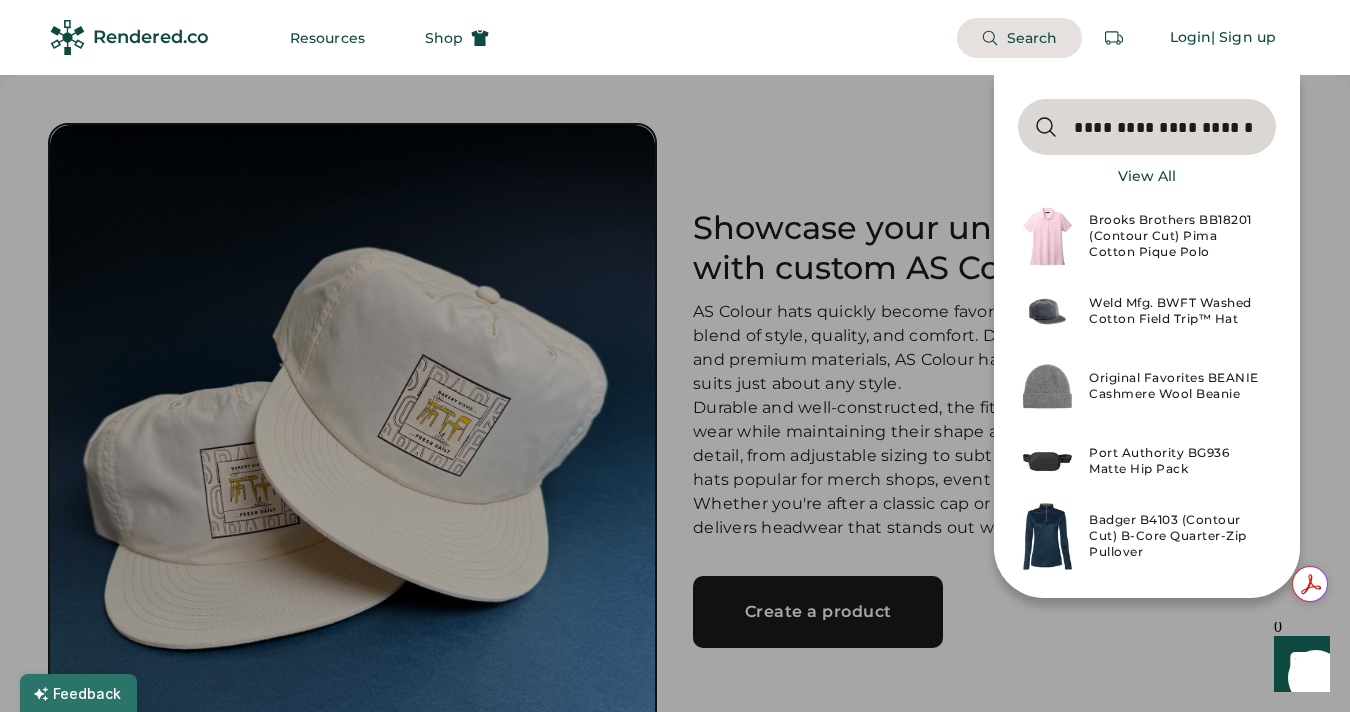 type on "**********" 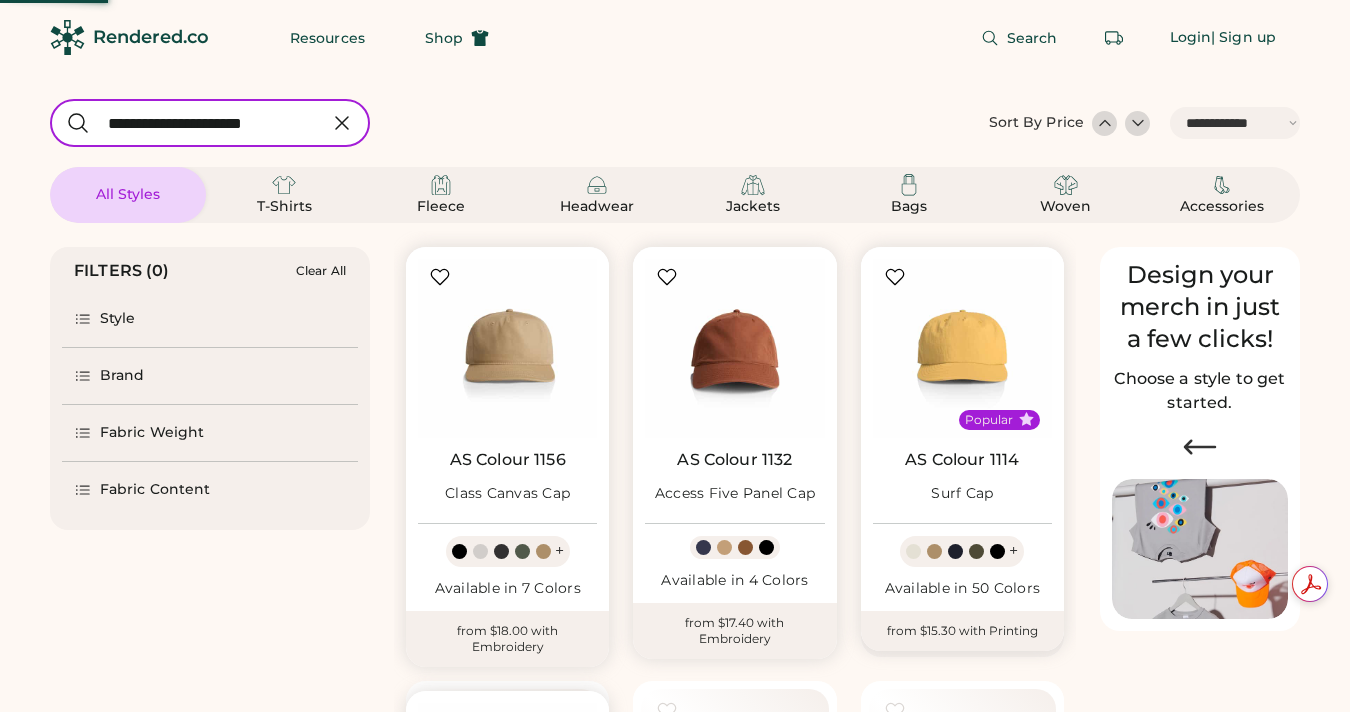 select on "*****" 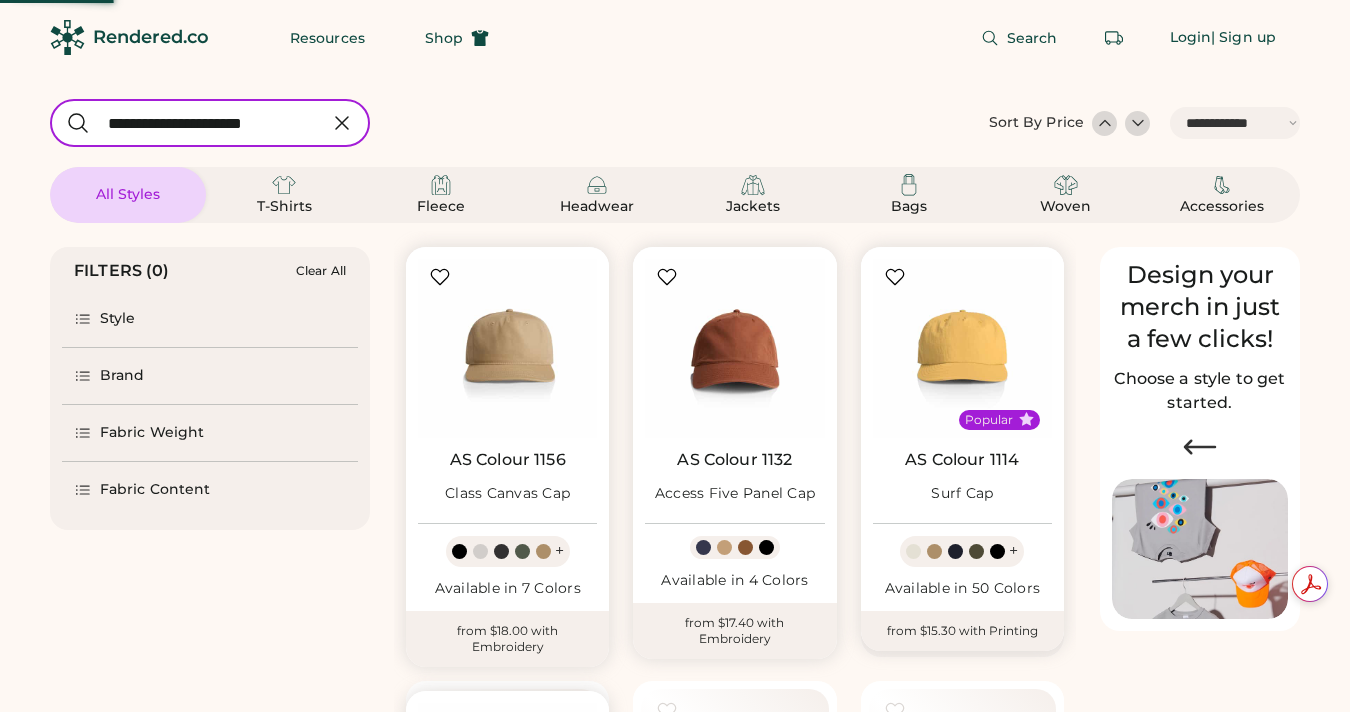 scroll, scrollTop: 0, scrollLeft: 0, axis: both 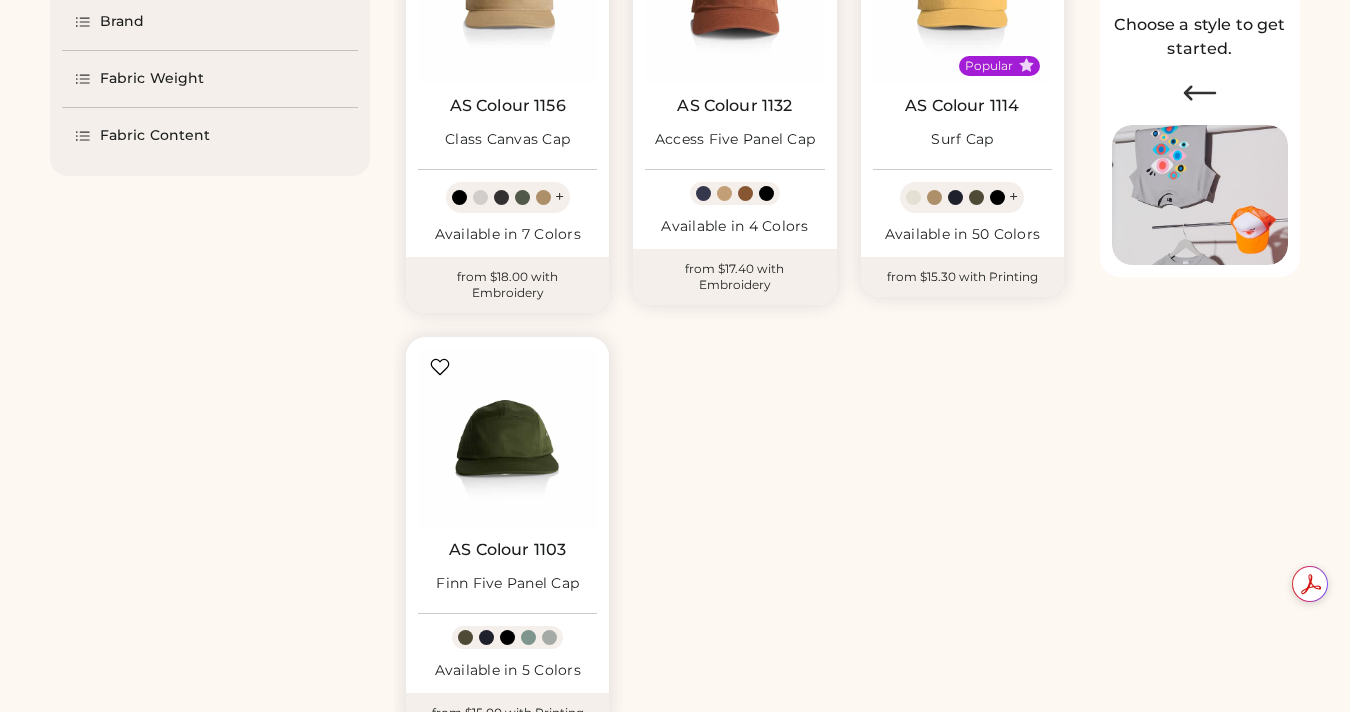 select on "*****" 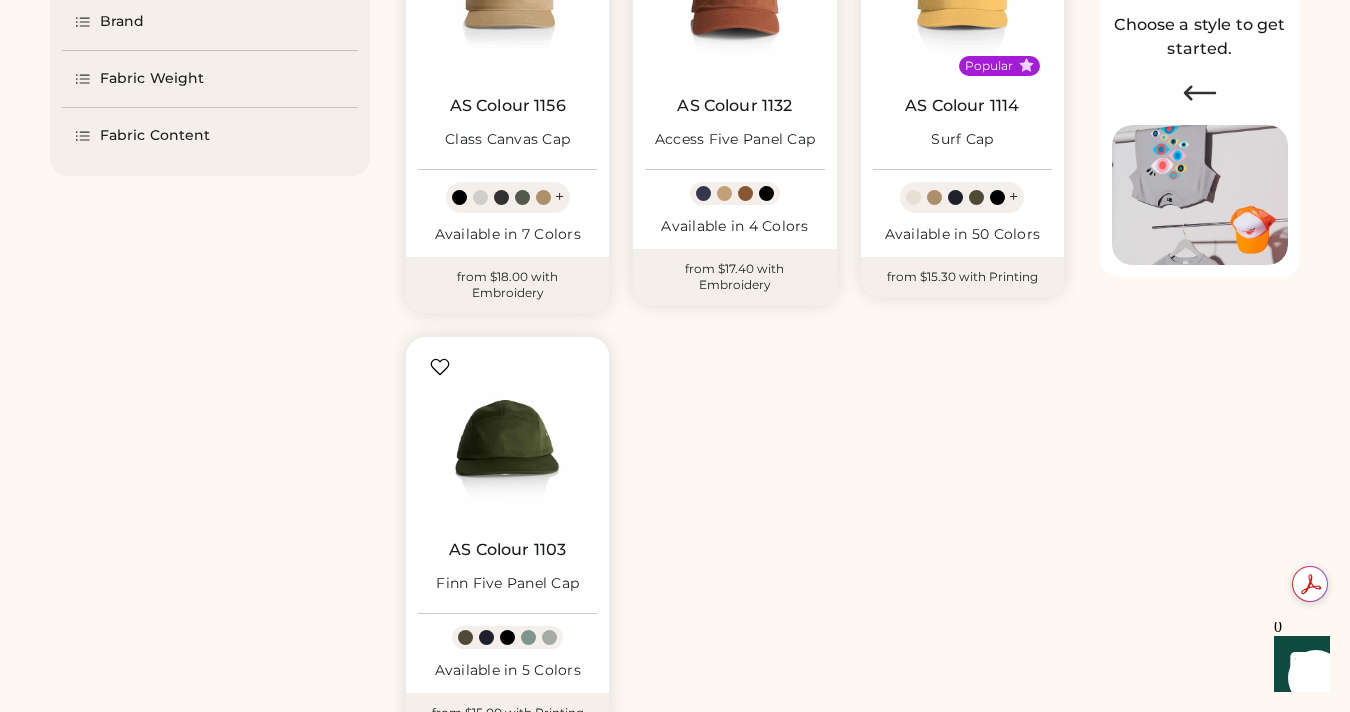 scroll, scrollTop: 0, scrollLeft: 0, axis: both 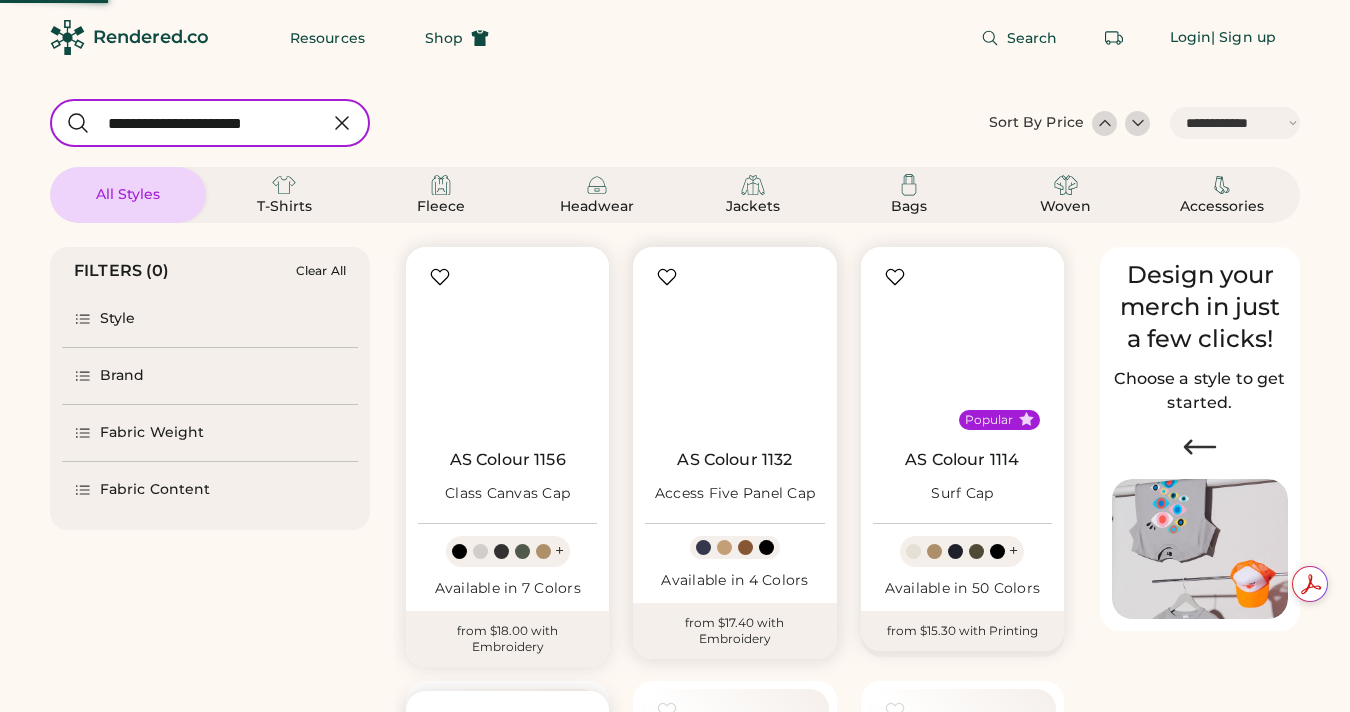 select on "*****" 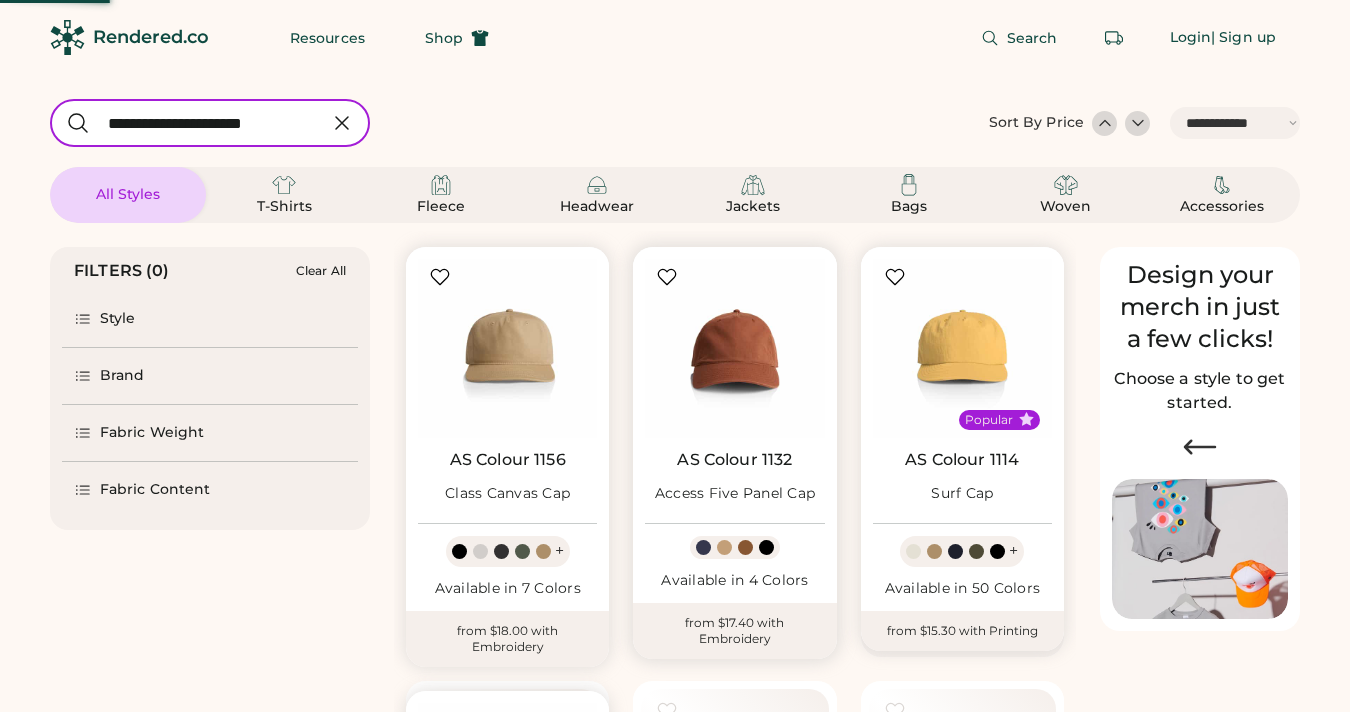 scroll, scrollTop: 102, scrollLeft: 0, axis: vertical 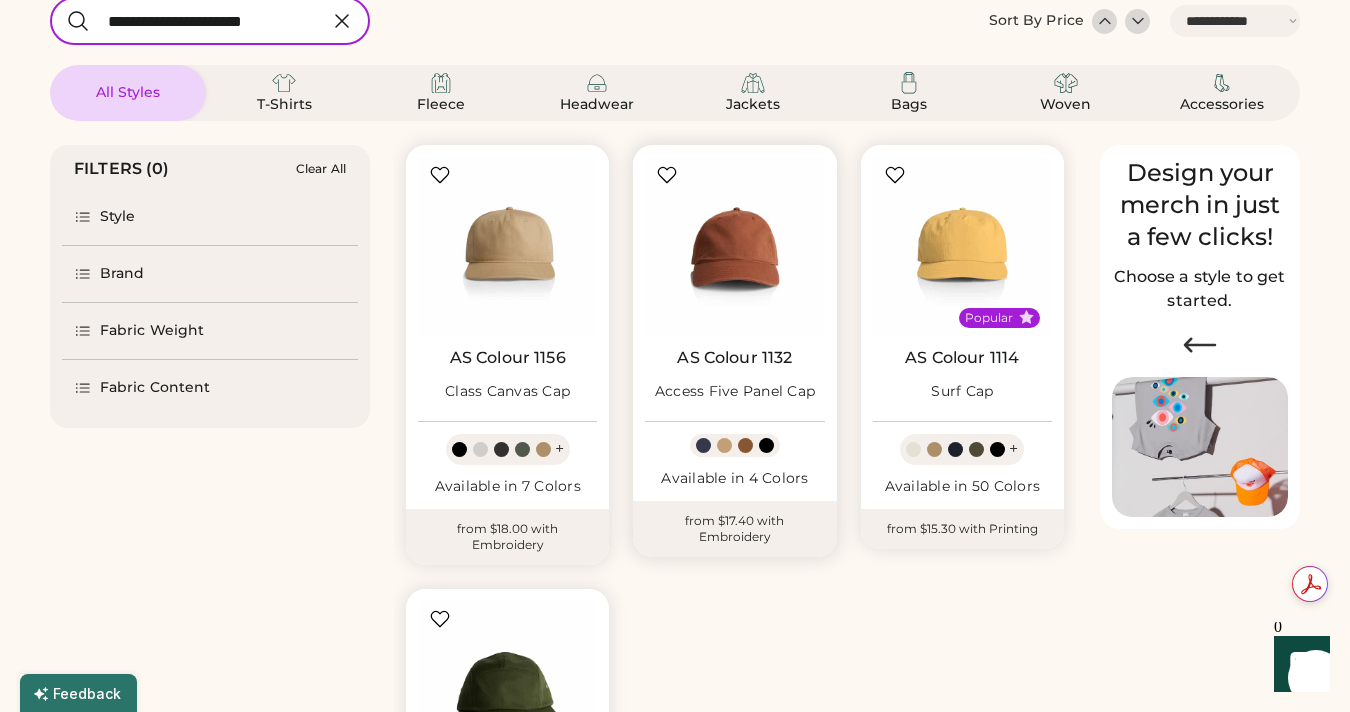click on "AS Colour 1132" at bounding box center [734, 358] 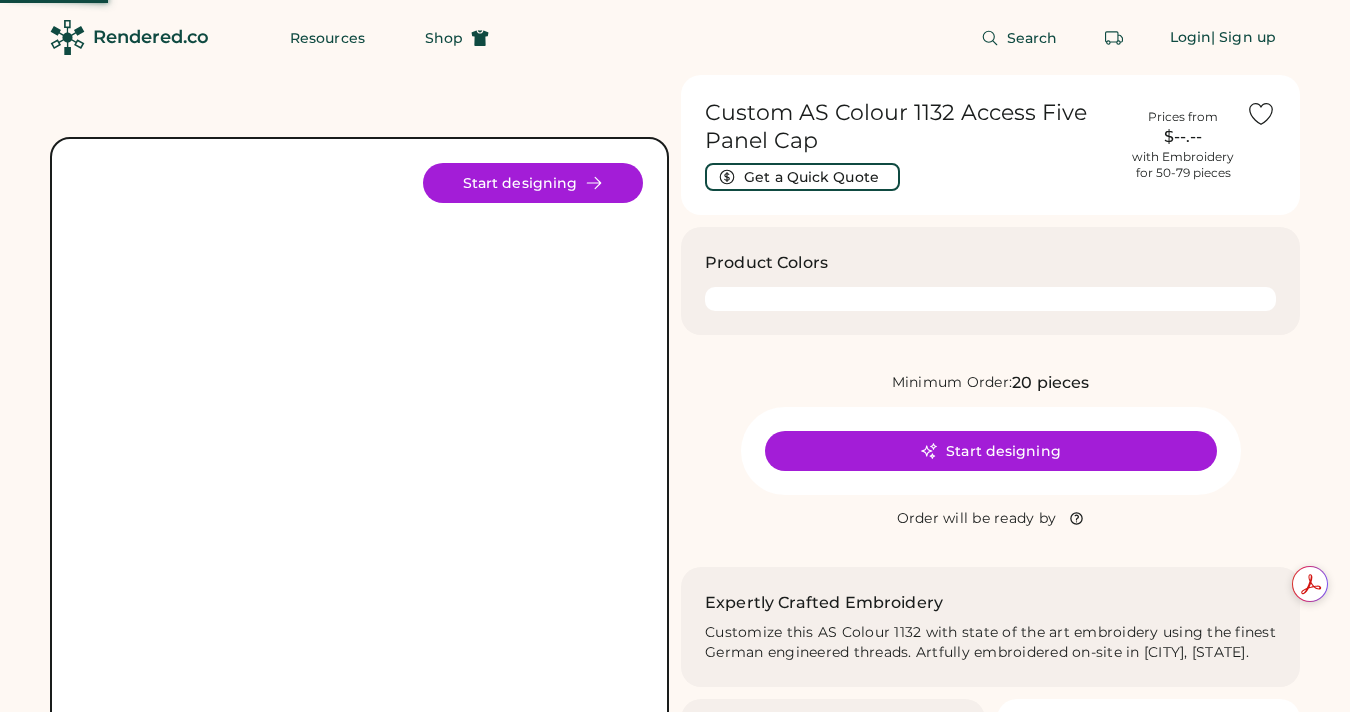 scroll, scrollTop: 0, scrollLeft: 0, axis: both 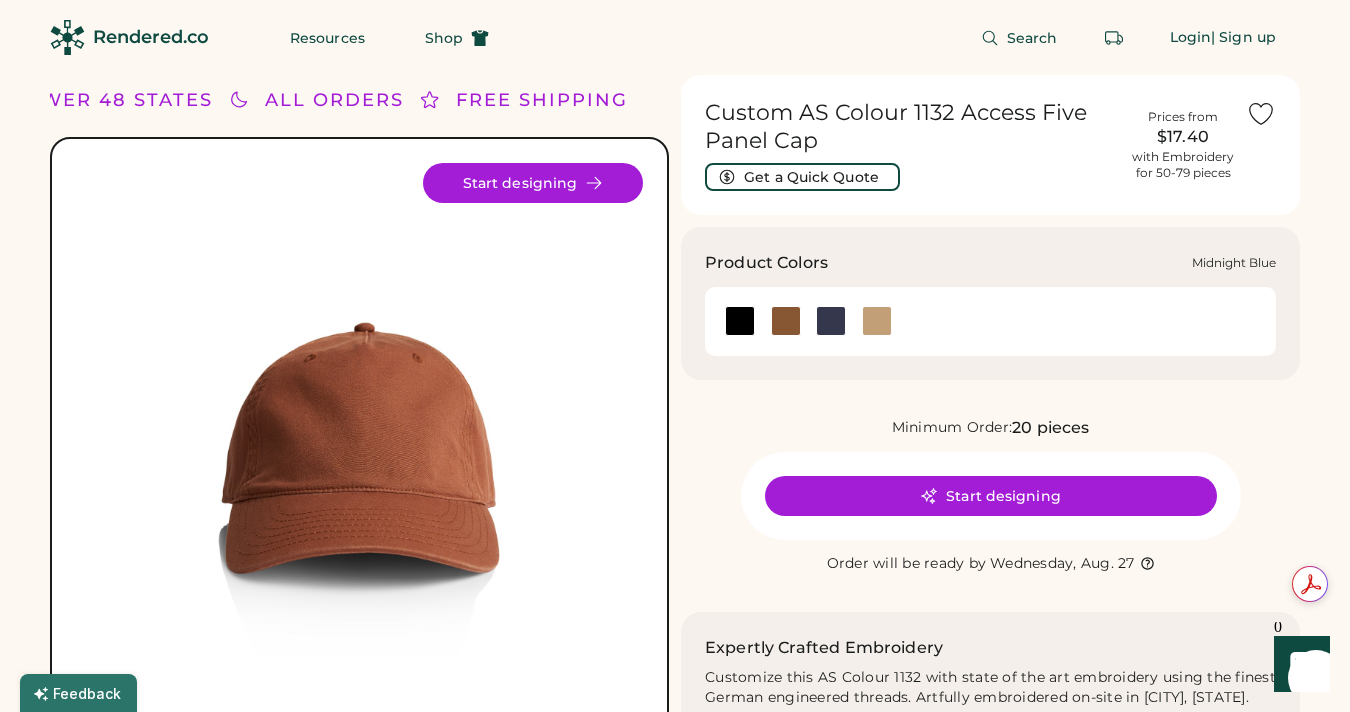 click at bounding box center (831, 321) 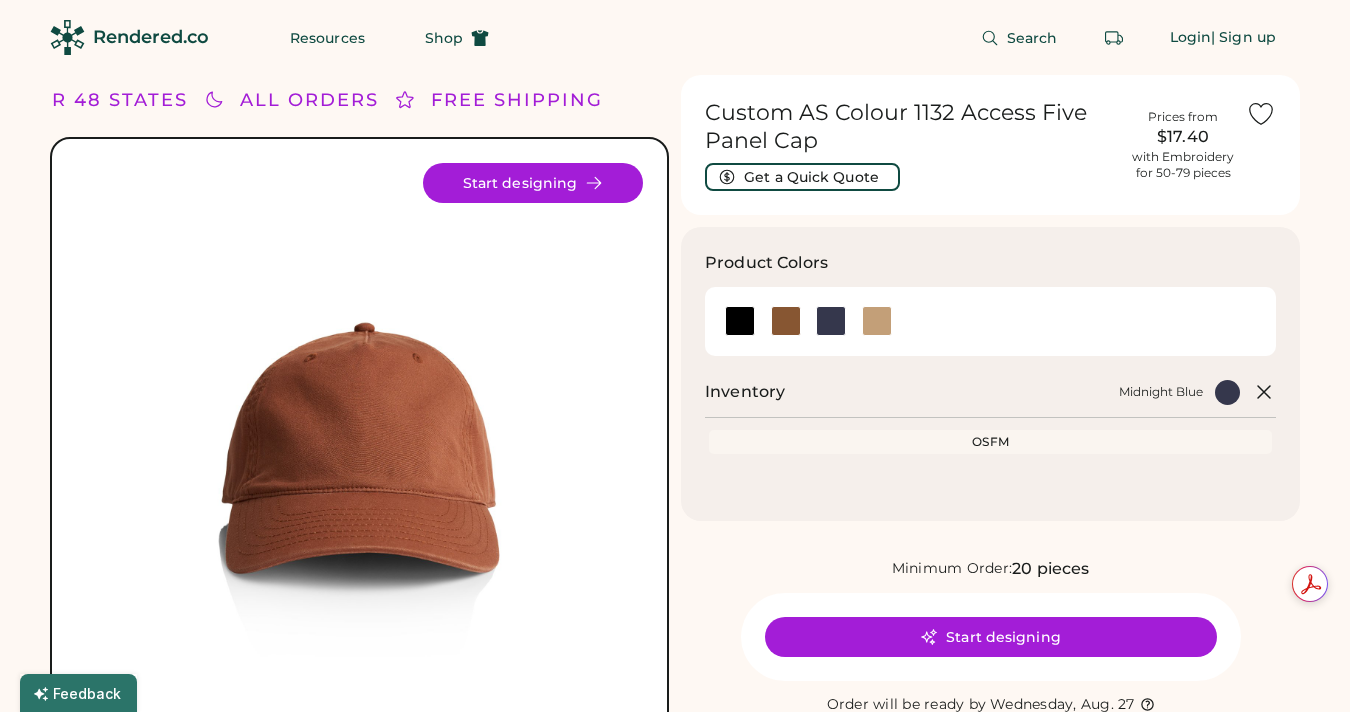 scroll, scrollTop: 0, scrollLeft: 0, axis: both 